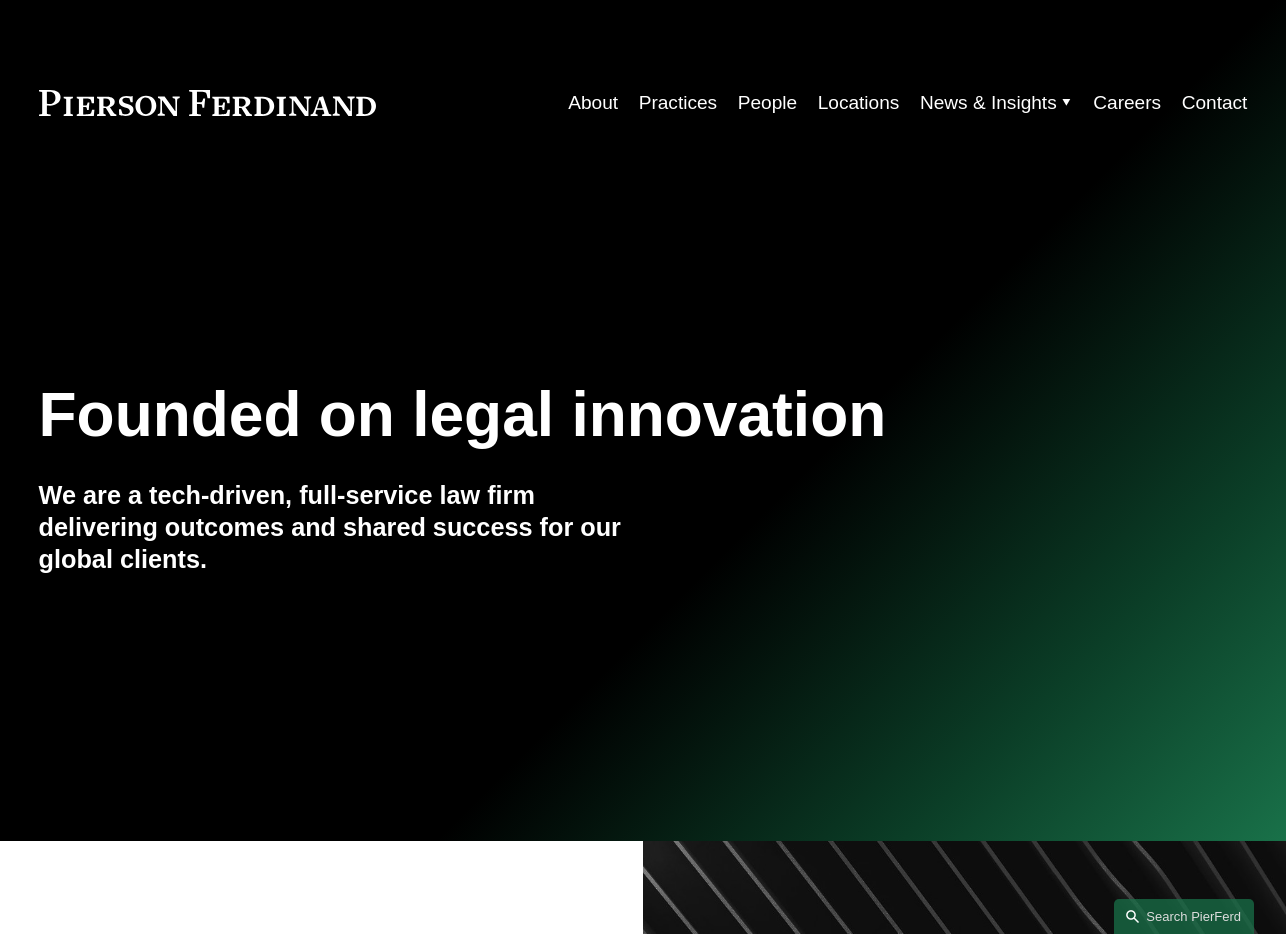 scroll, scrollTop: 0, scrollLeft: 0, axis: both 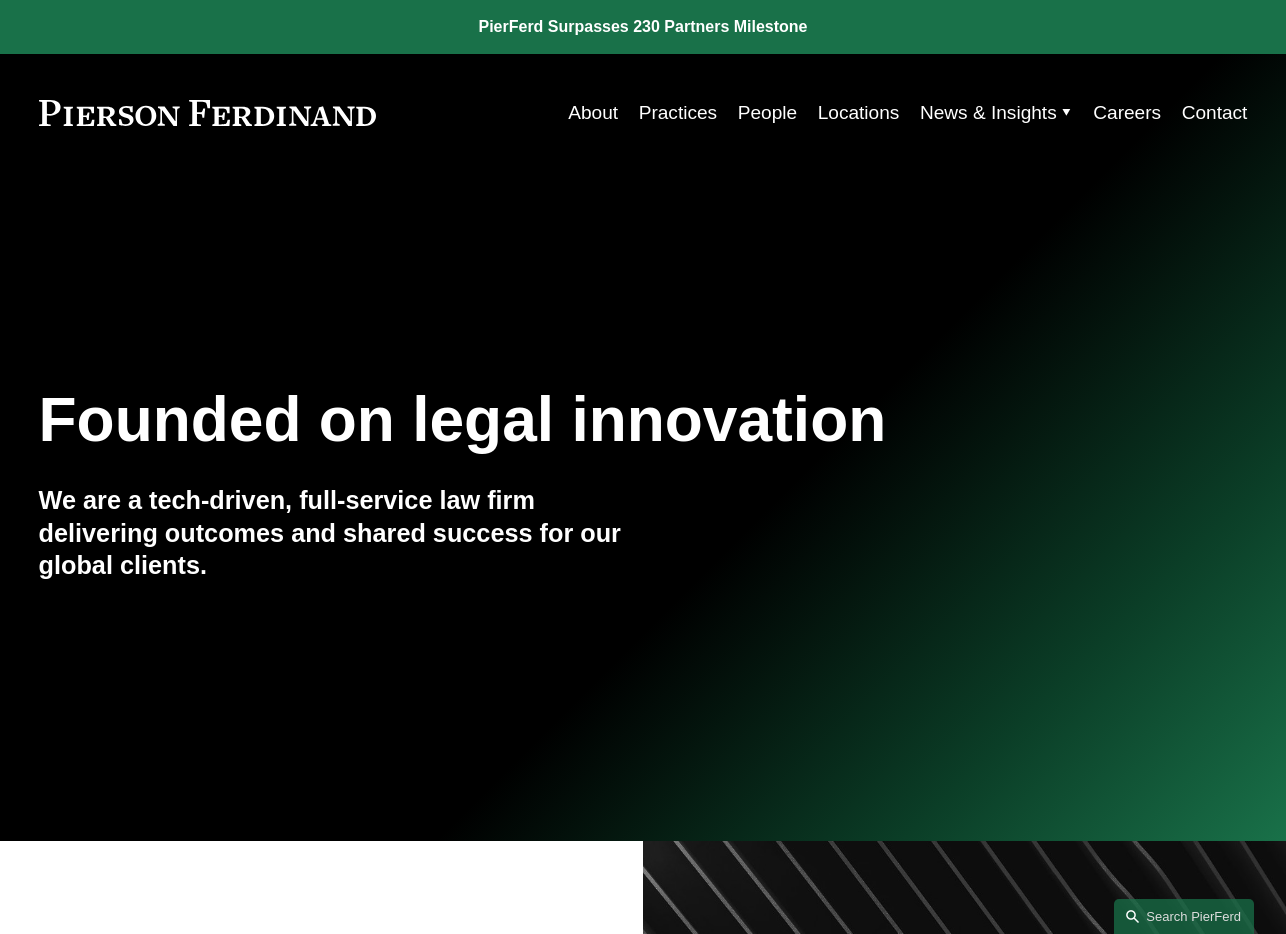 click on "People" at bounding box center [767, 113] 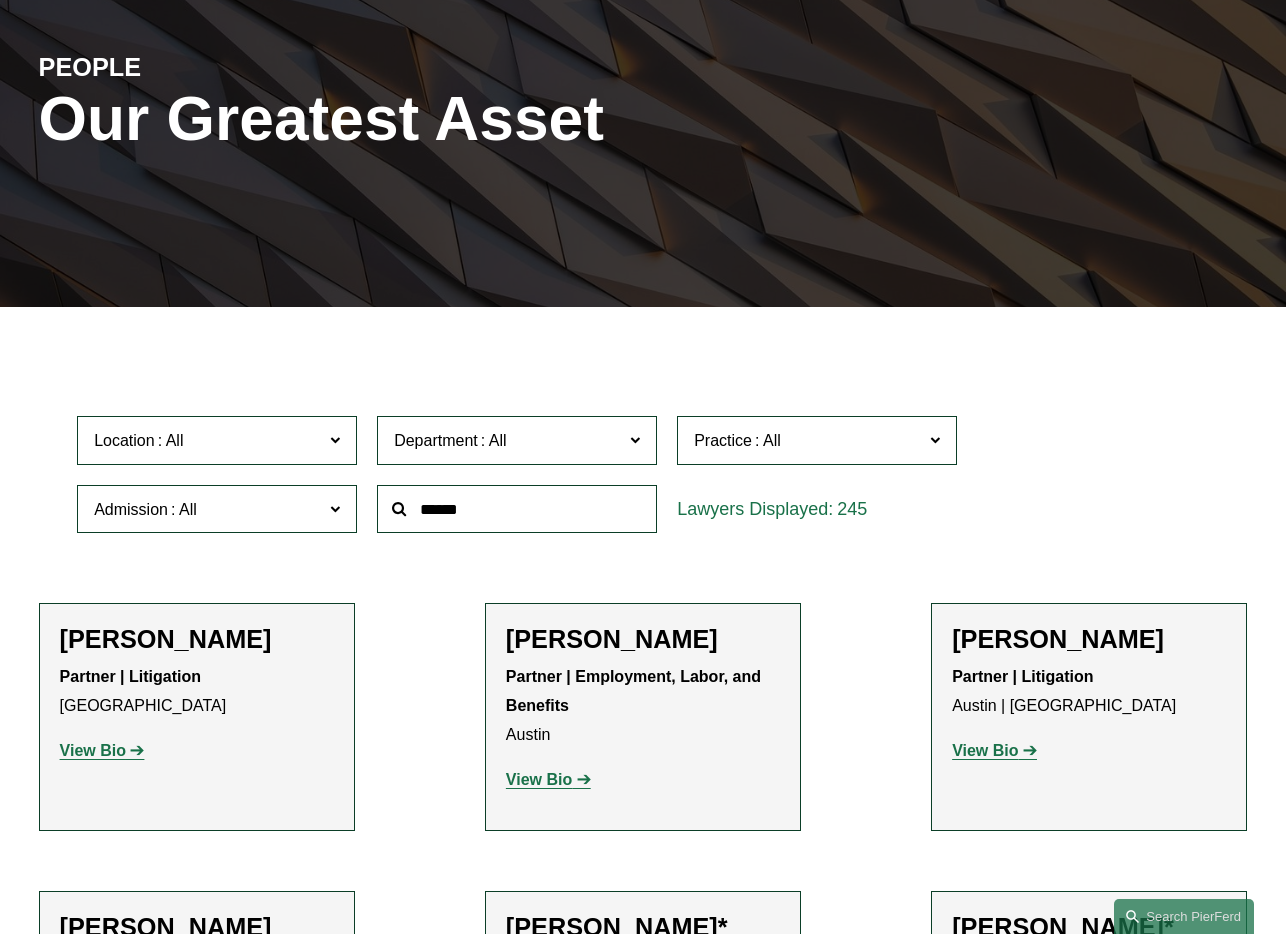 scroll, scrollTop: 212, scrollLeft: 0, axis: vertical 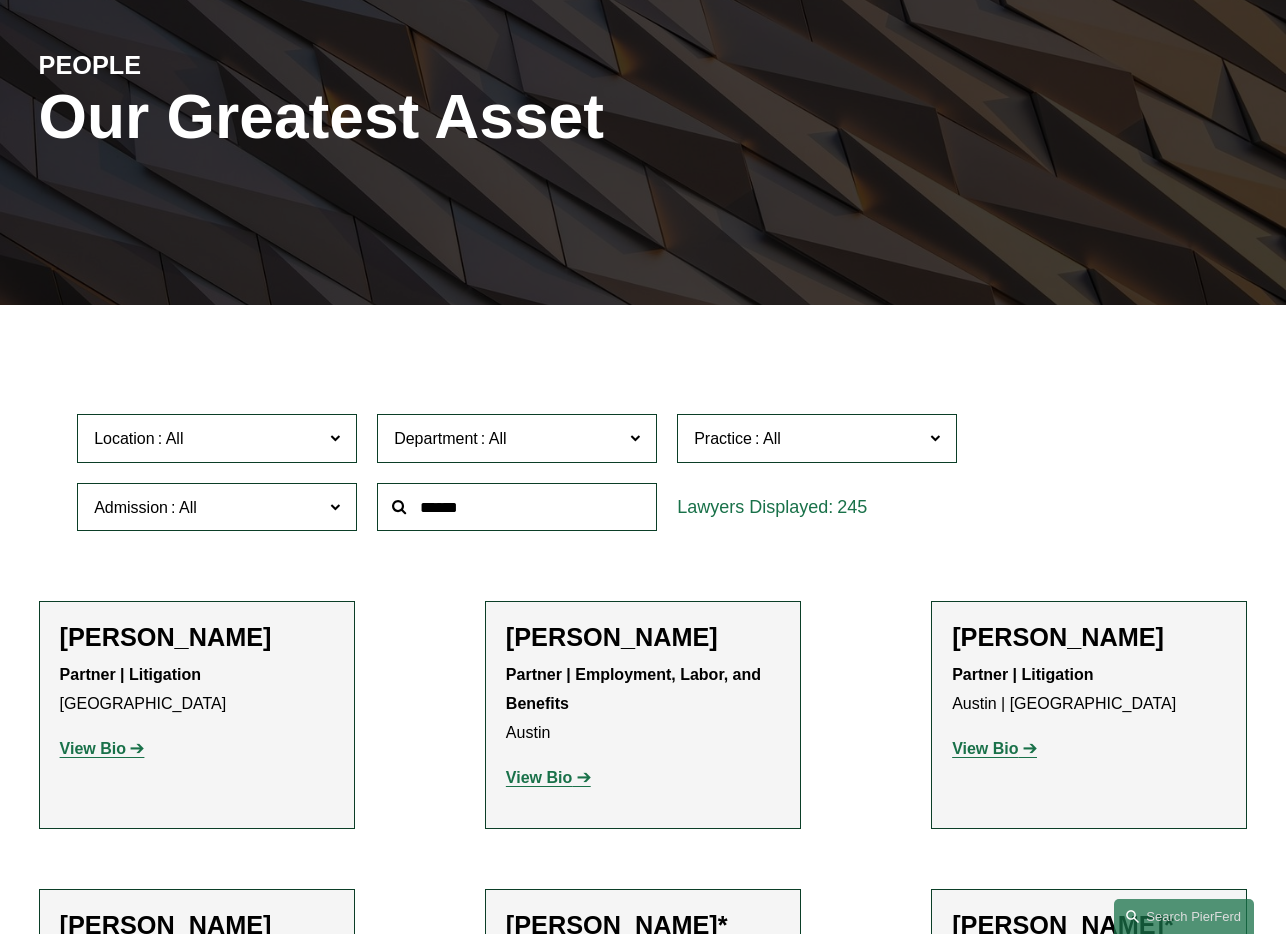 click on "Location" 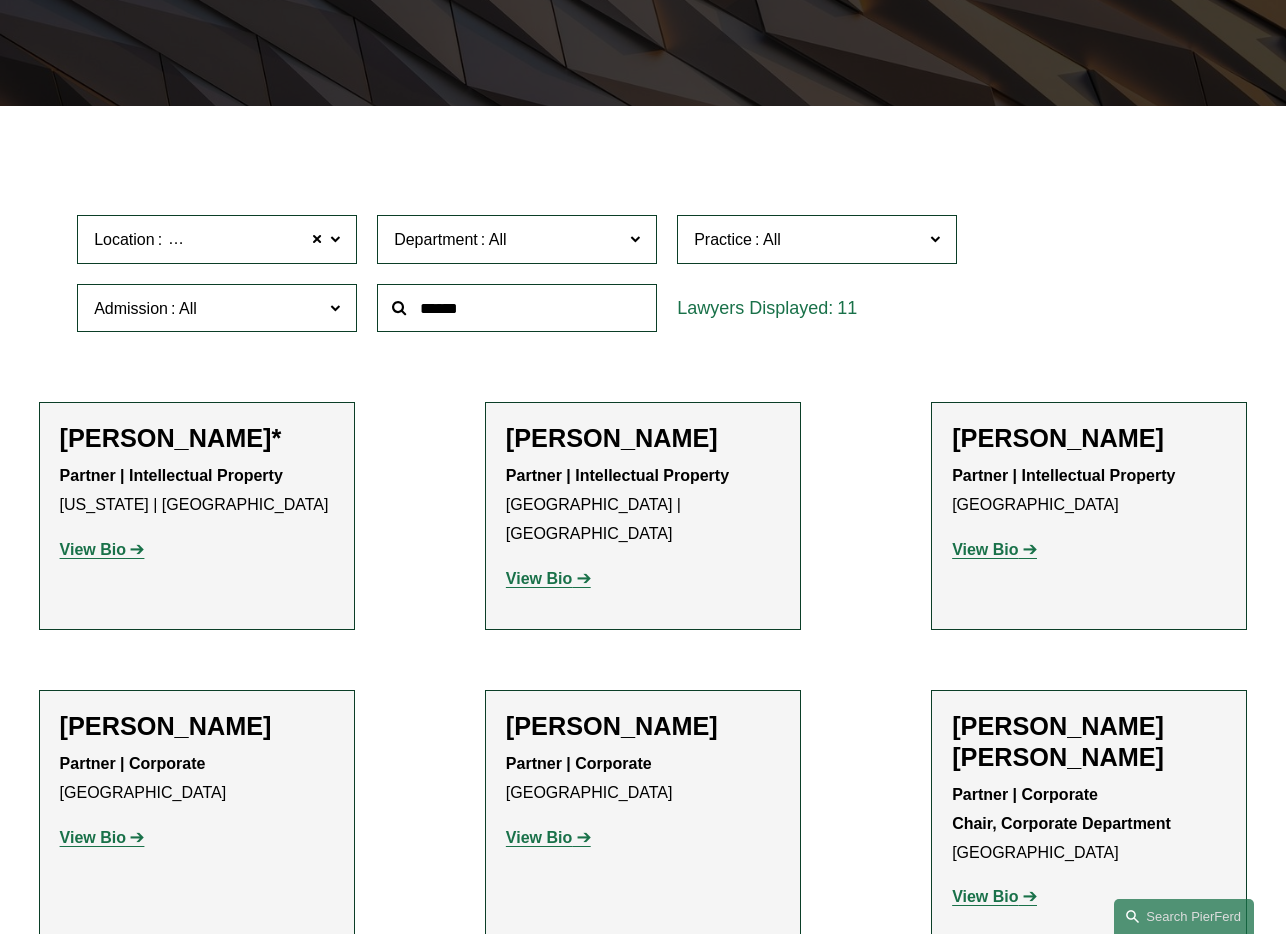 scroll, scrollTop: 408, scrollLeft: 0, axis: vertical 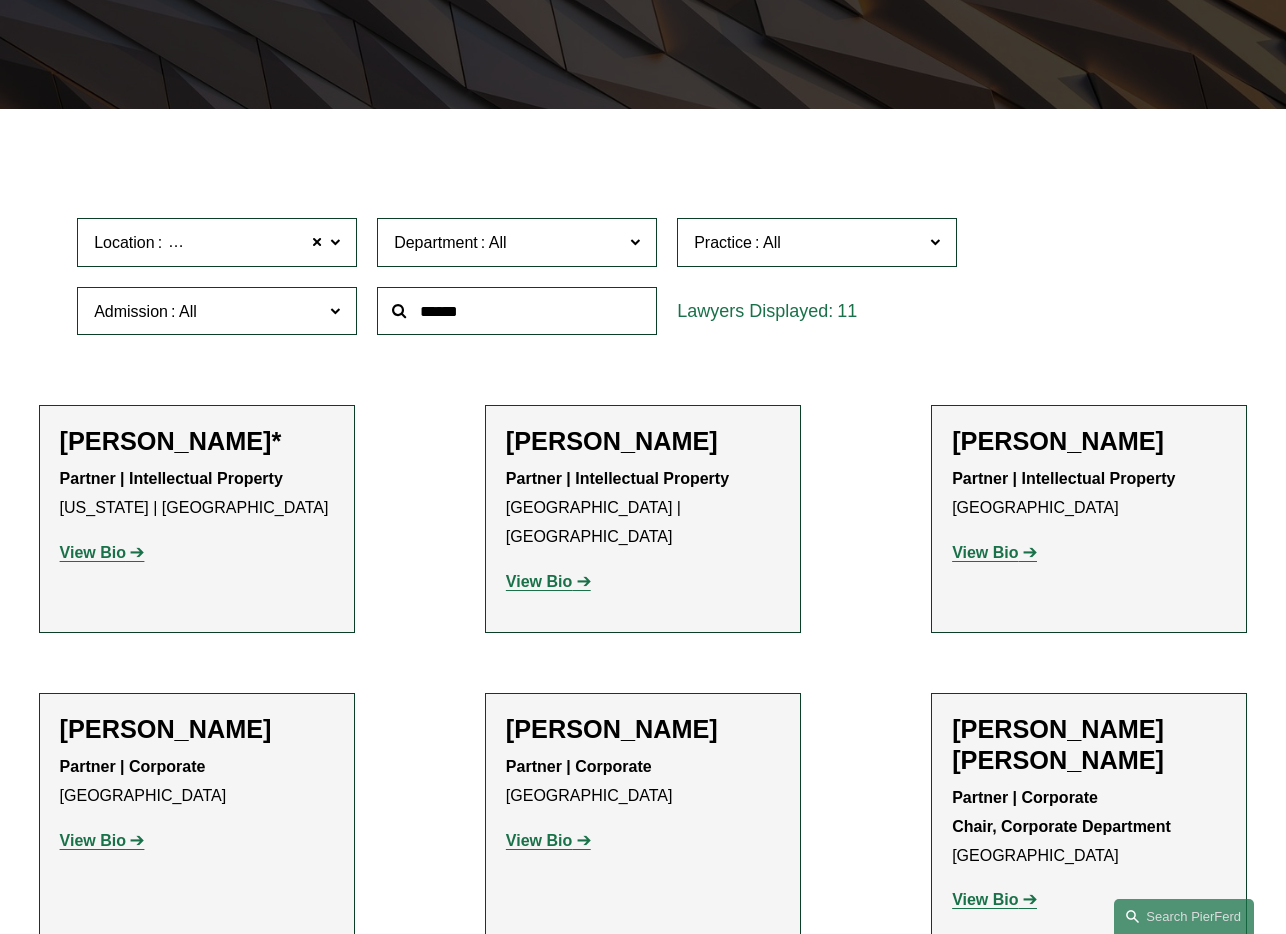 click on "Location Boston" 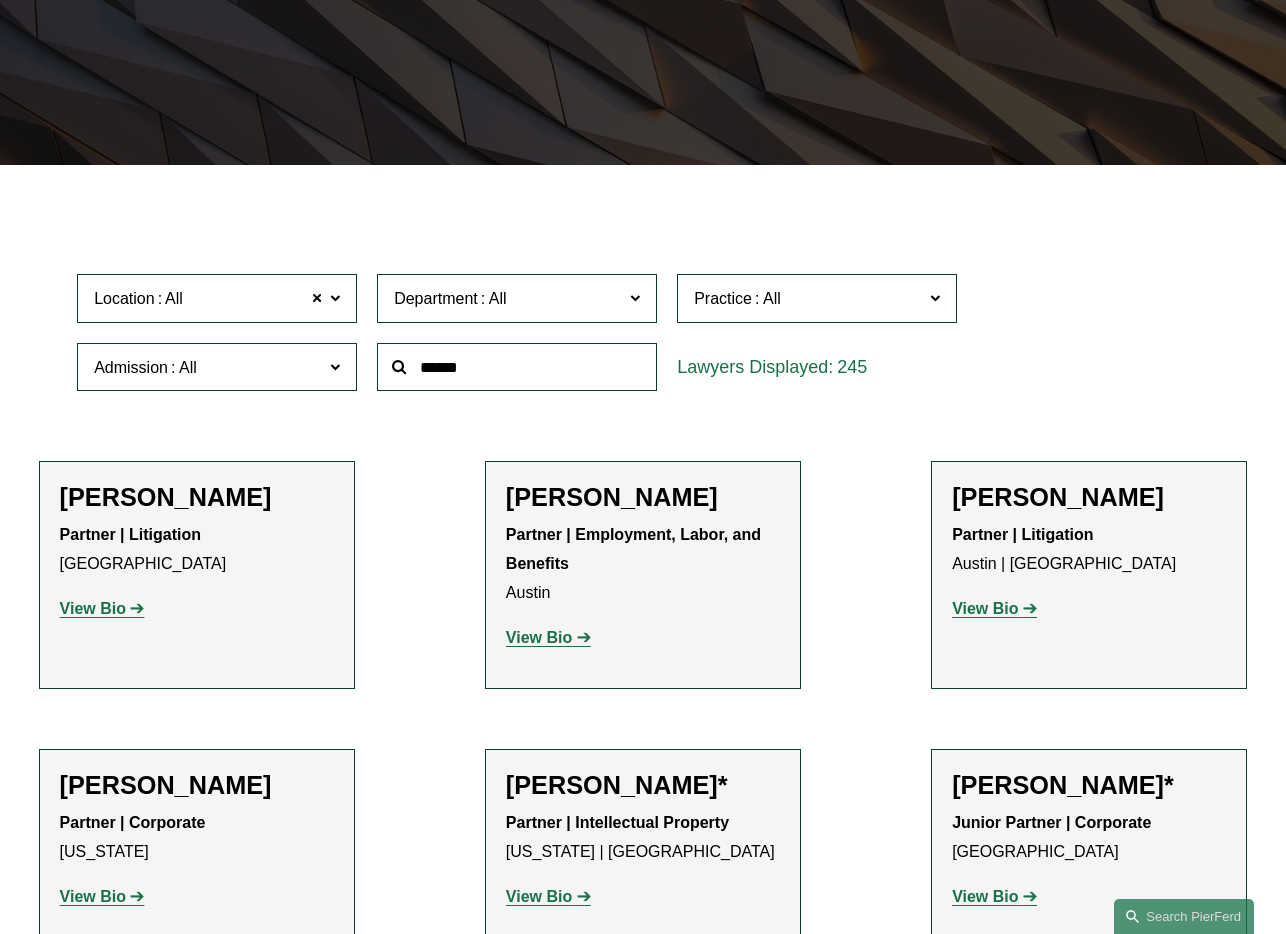 scroll, scrollTop: 306, scrollLeft: 0, axis: vertical 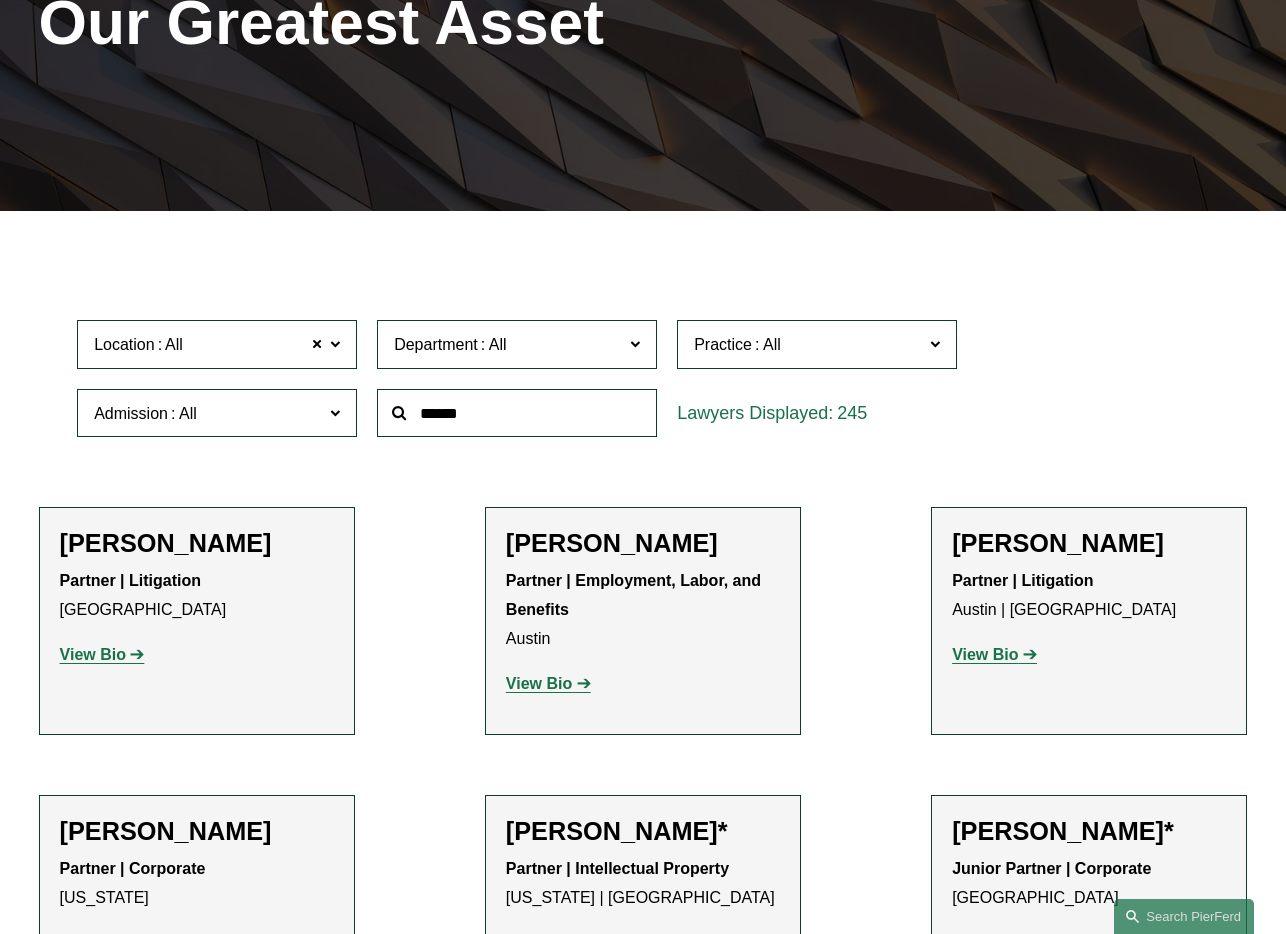click 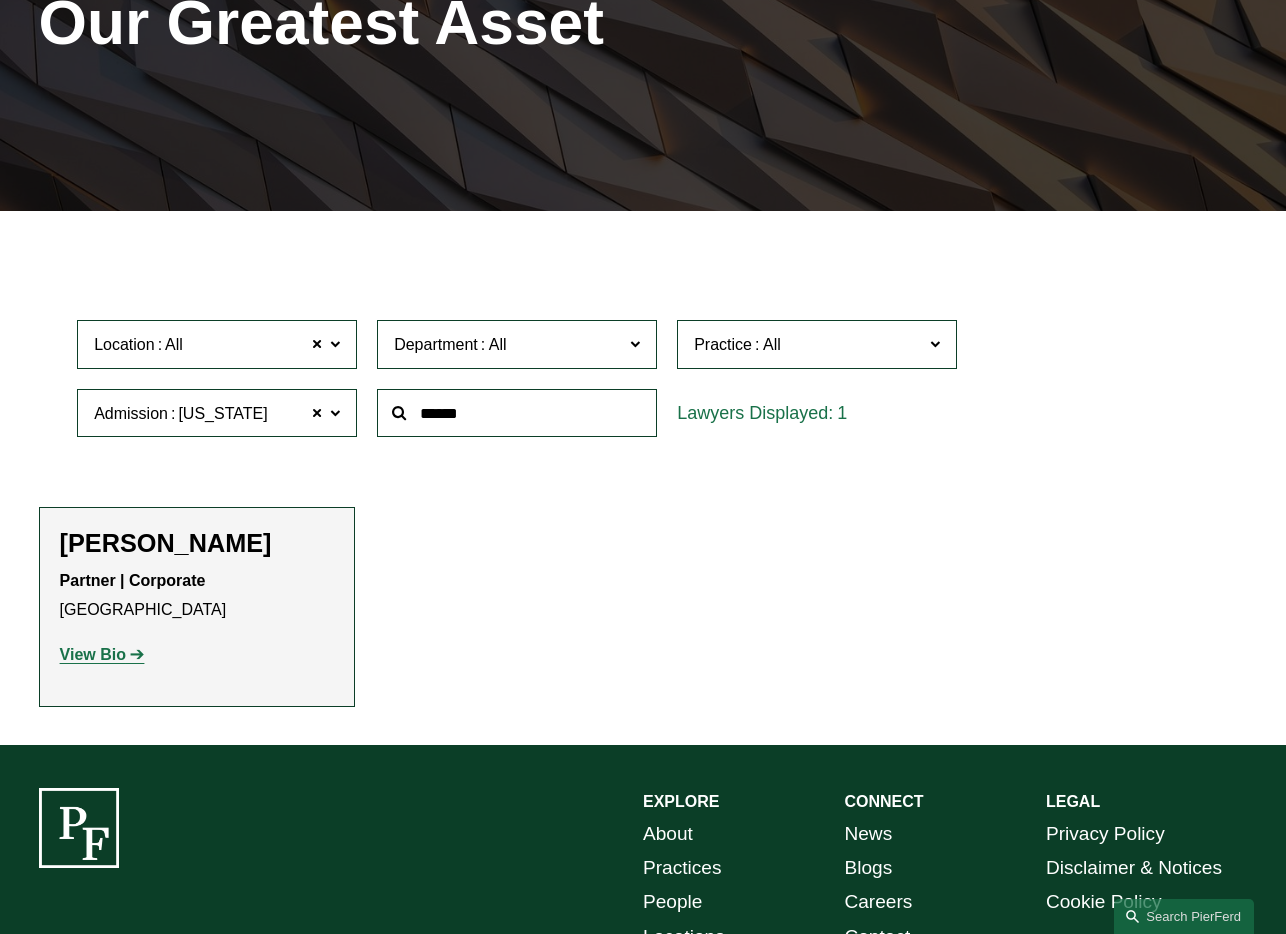 click on "Admission New Hampshire" 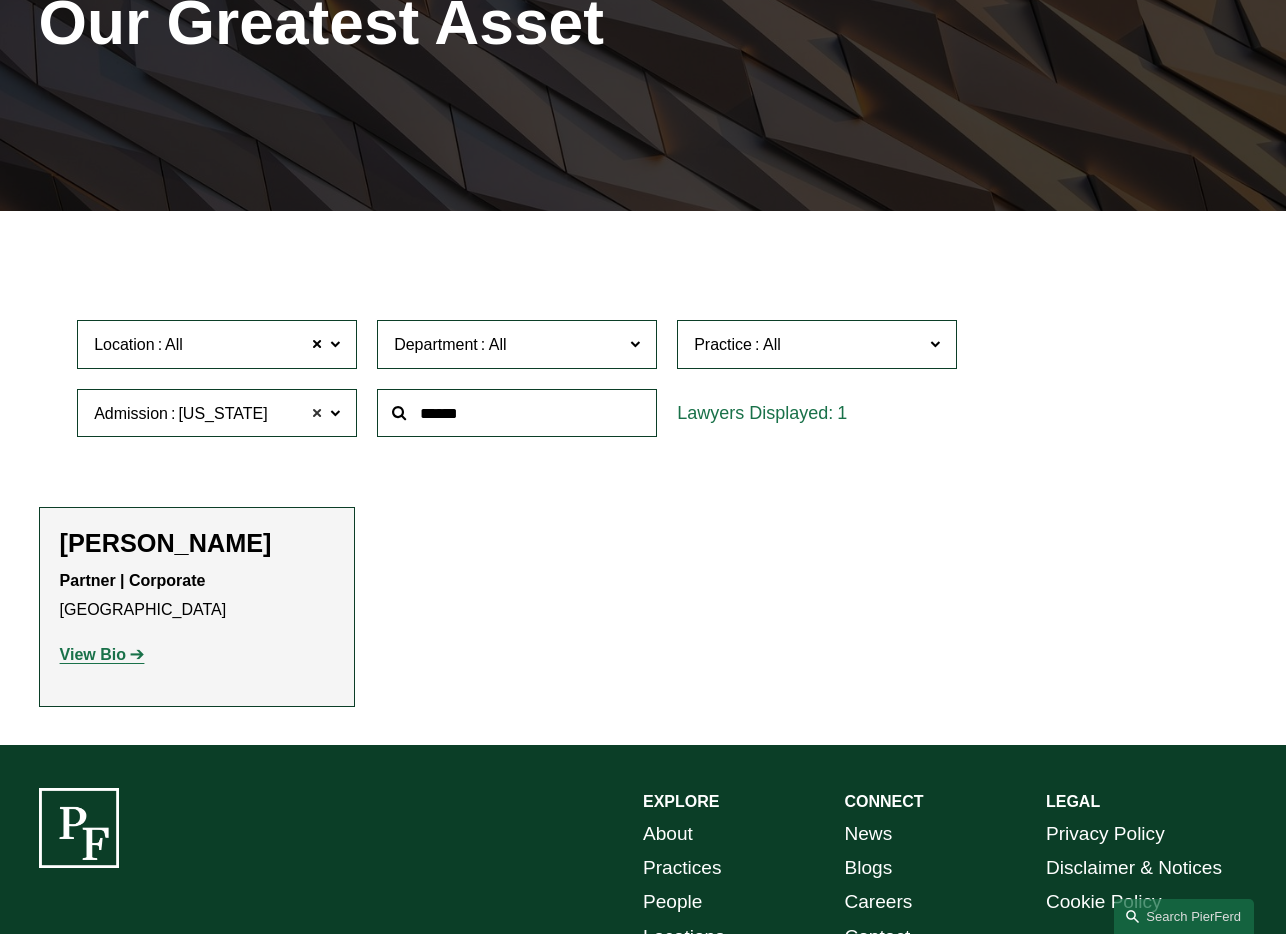 click 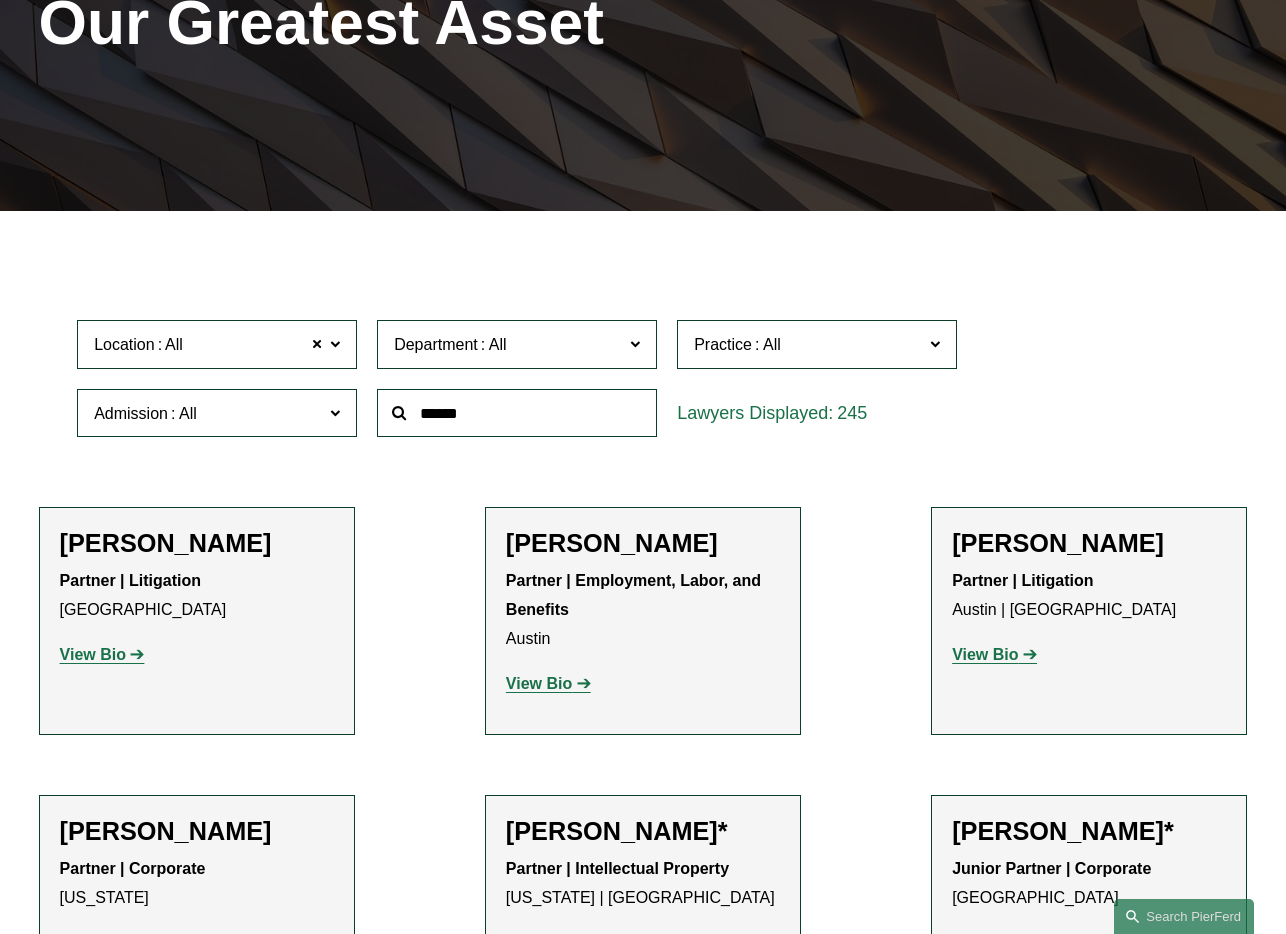 scroll, scrollTop: 857, scrollLeft: 0, axis: vertical 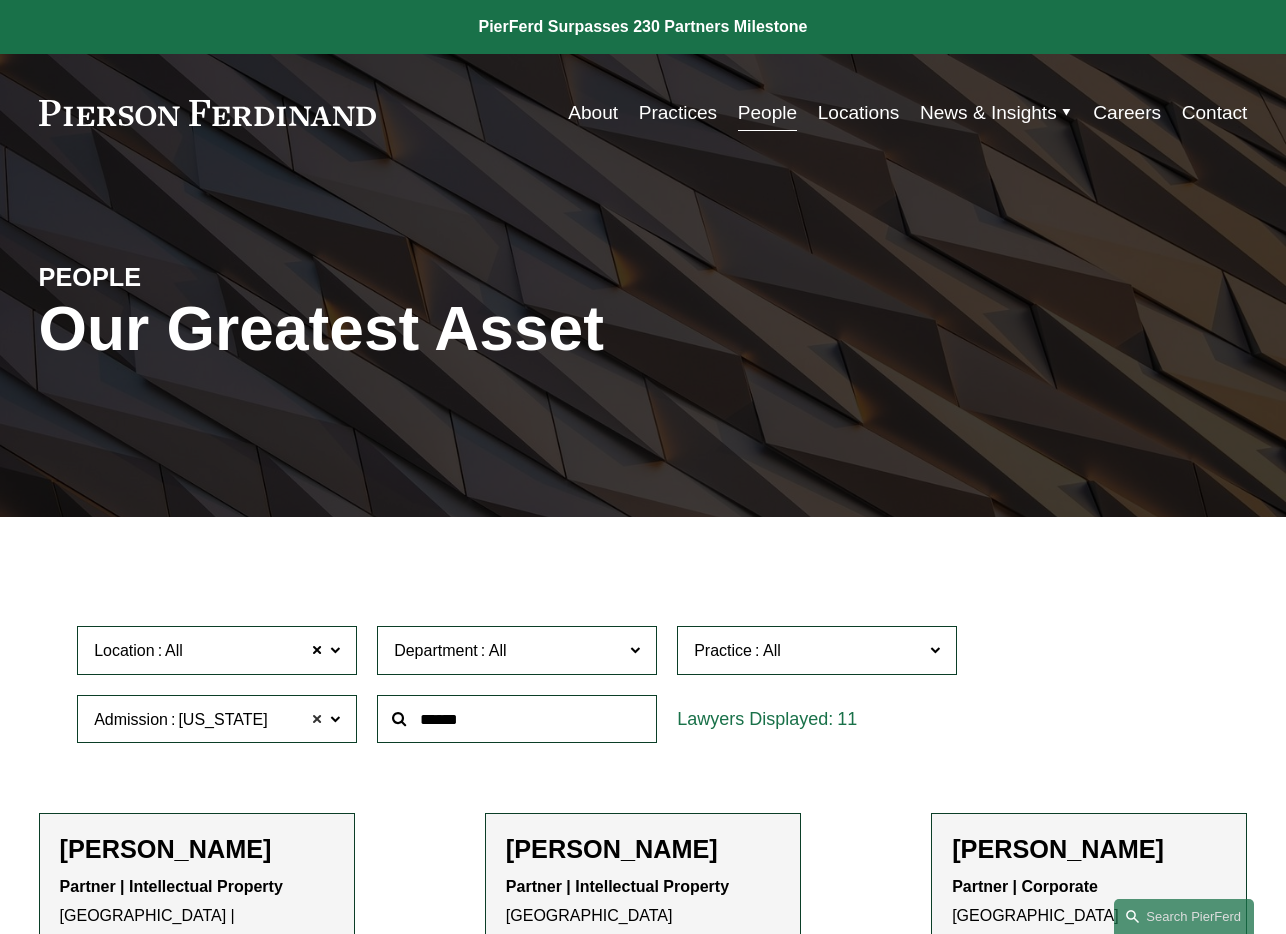 click 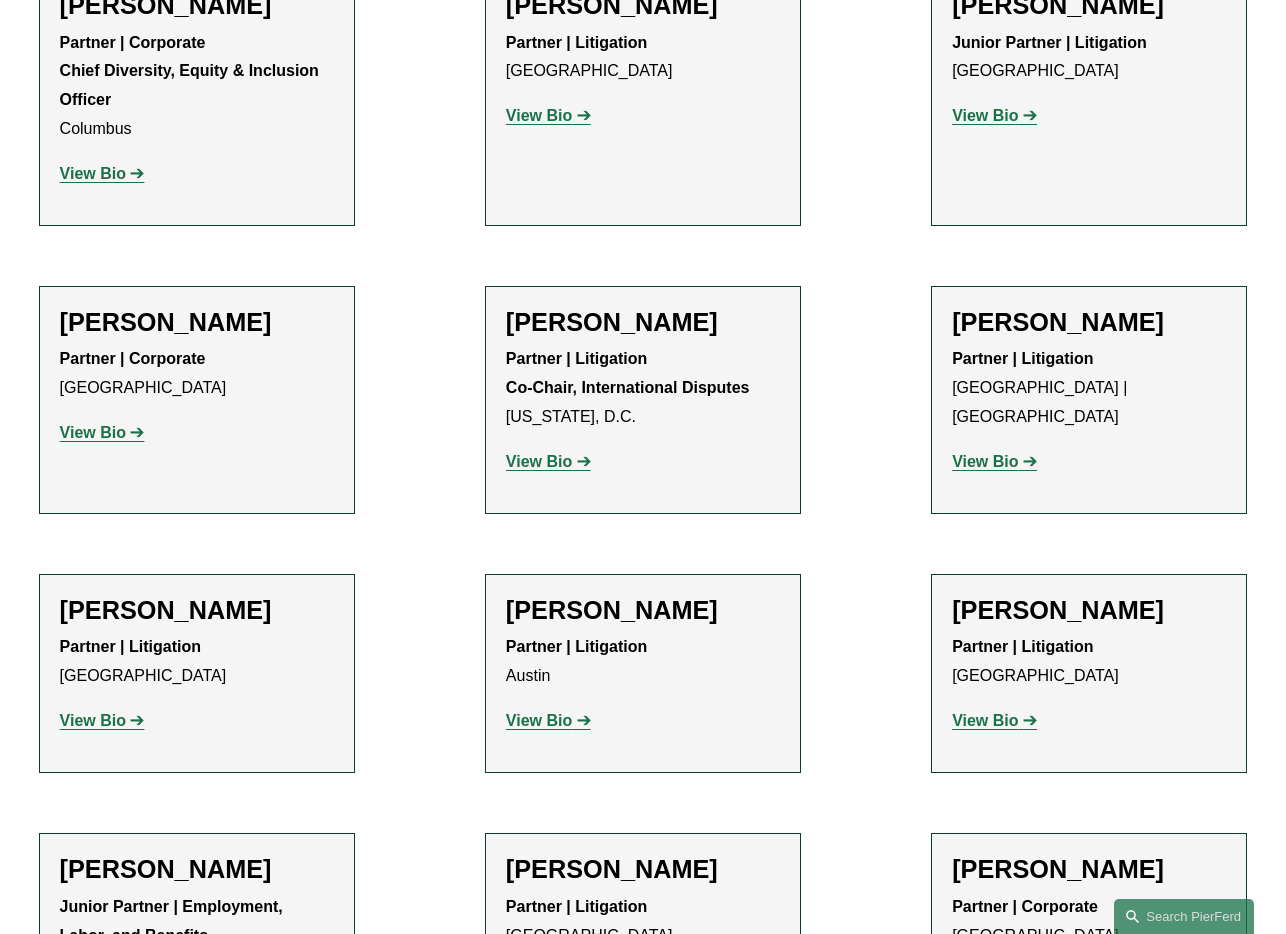 scroll, scrollTop: 3185, scrollLeft: 0, axis: vertical 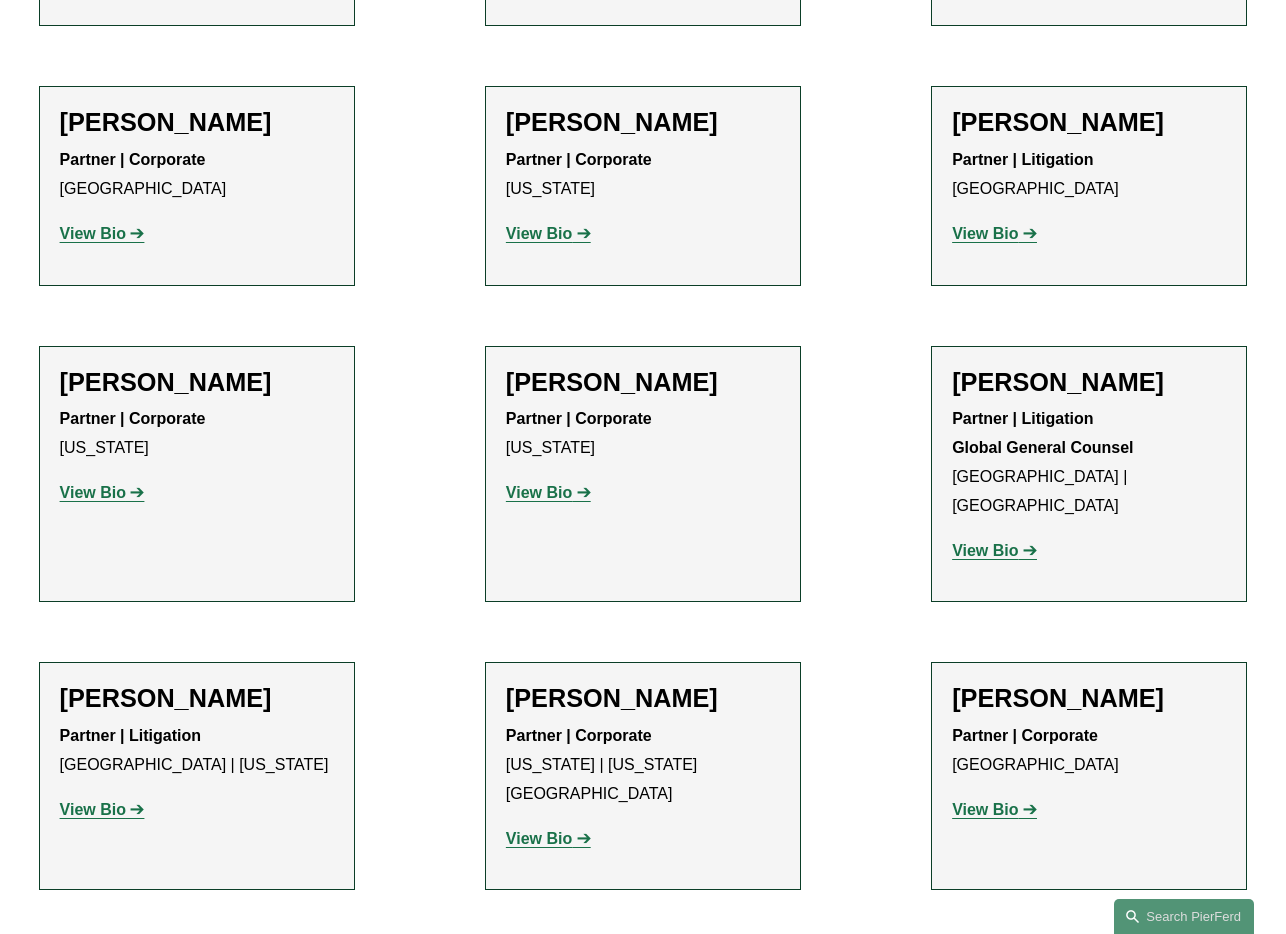 click on "View Bio" 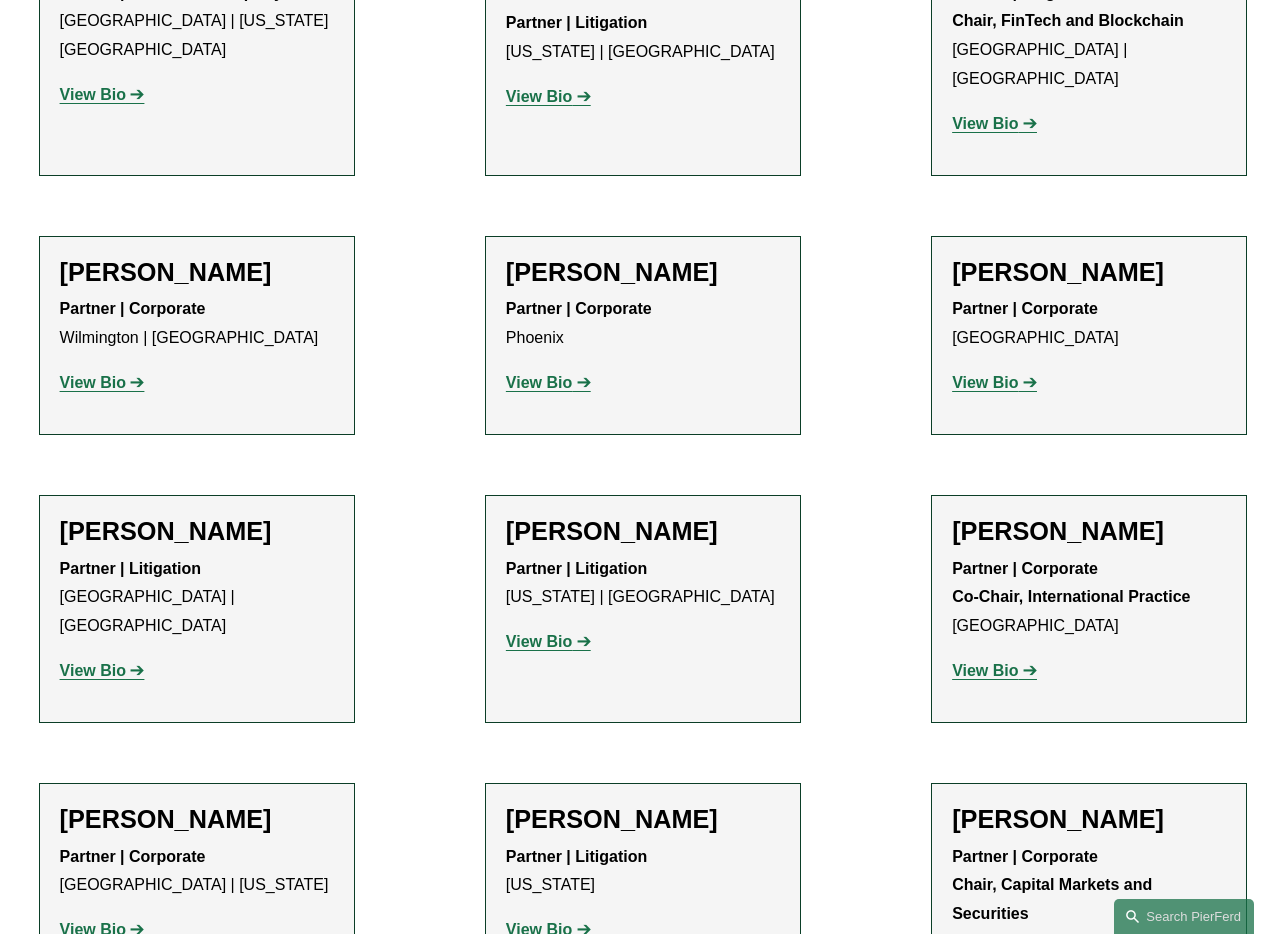 scroll, scrollTop: 12819, scrollLeft: 0, axis: vertical 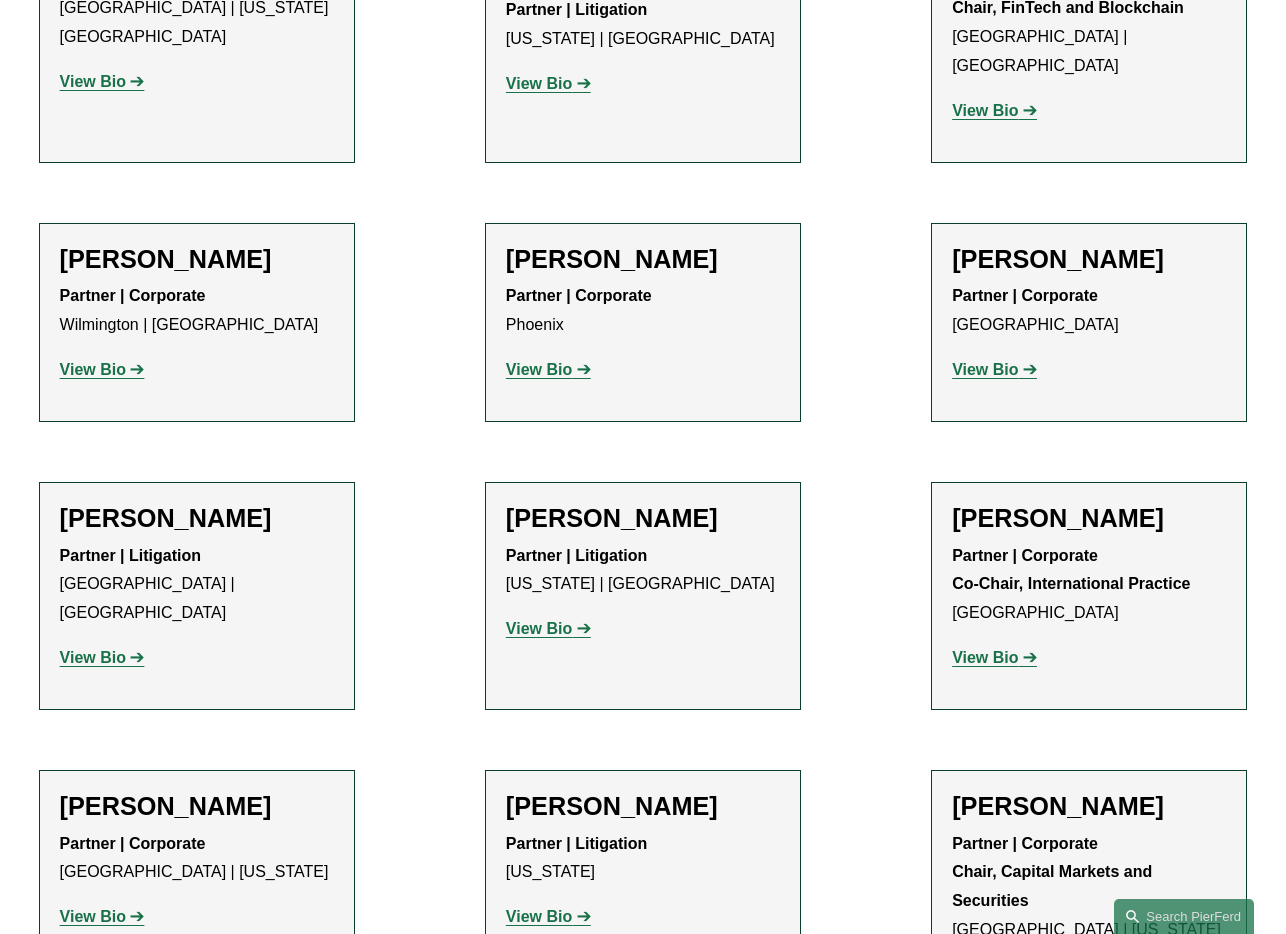 click on "[PERSON_NAME]" 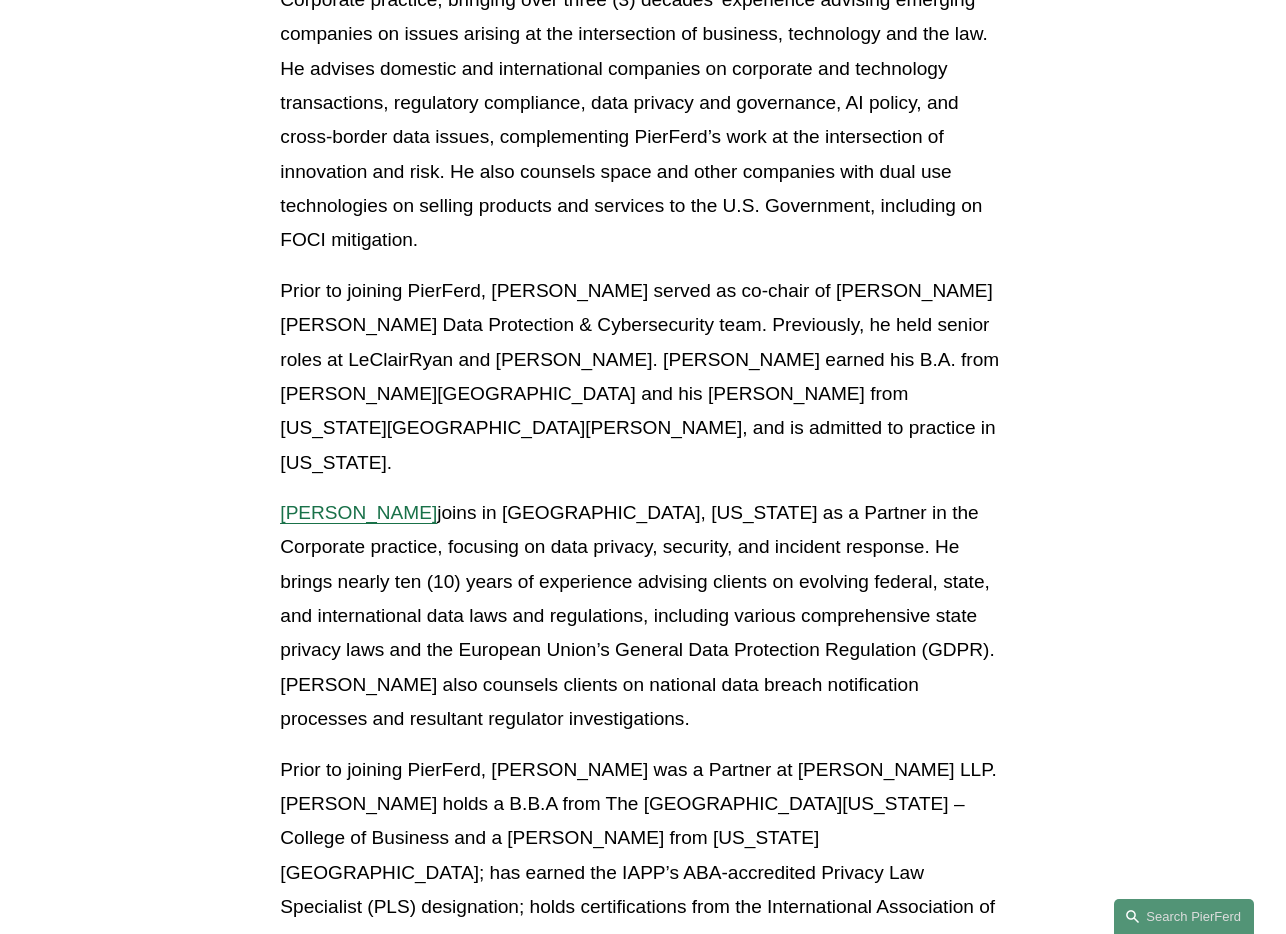 scroll, scrollTop: 2406, scrollLeft: 0, axis: vertical 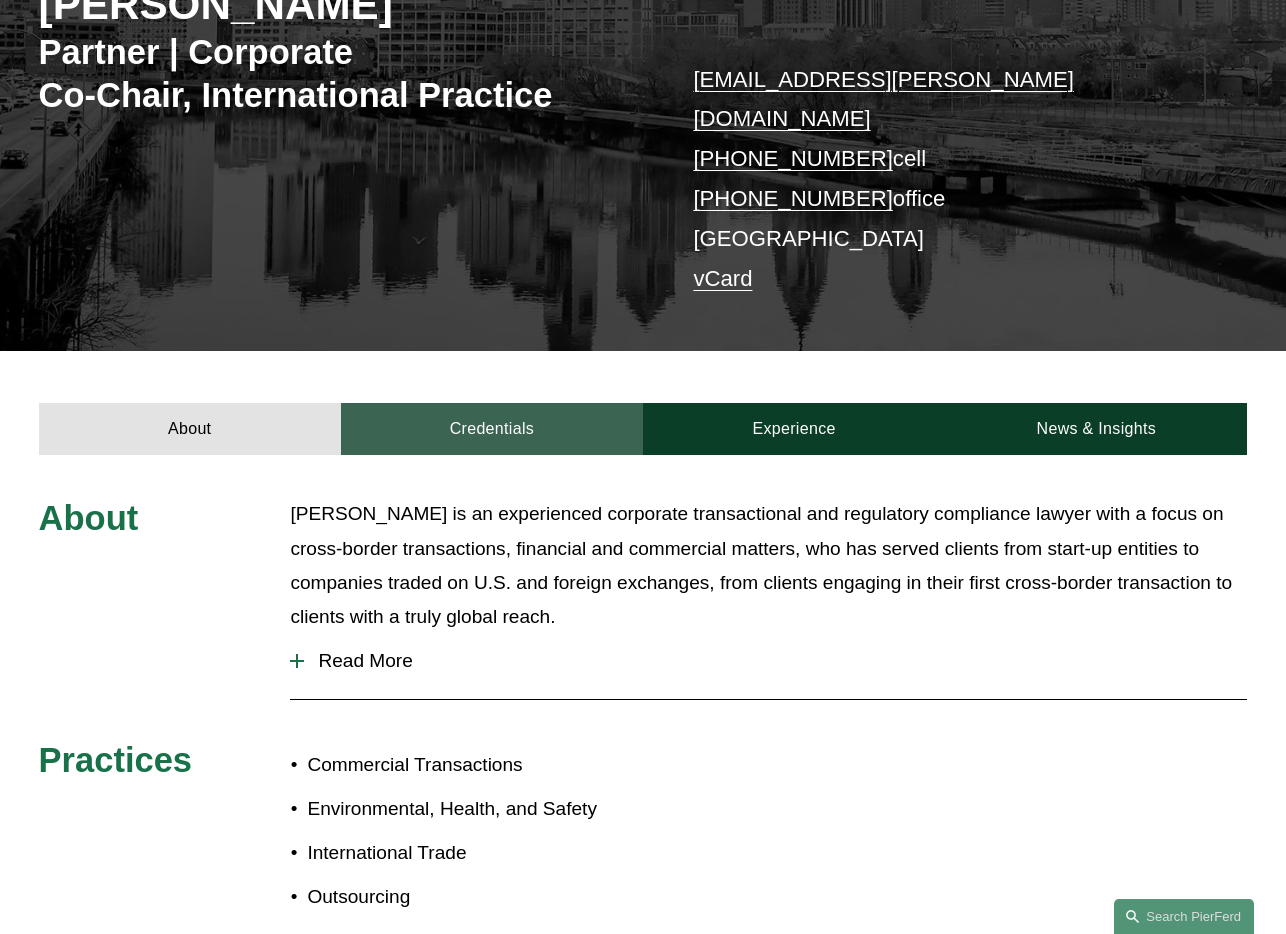 click on "Credentials" at bounding box center (492, 429) 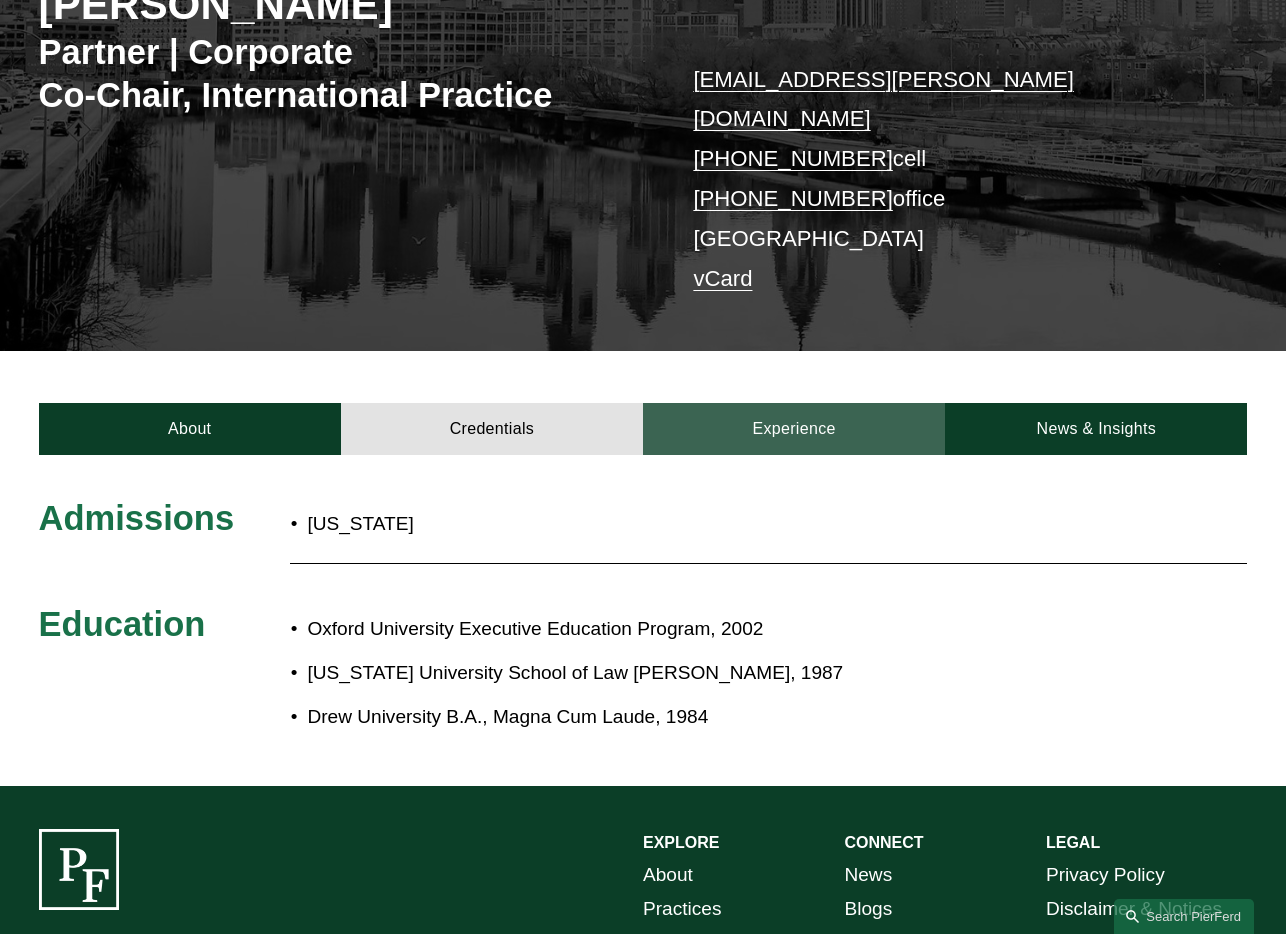click on "Experience" at bounding box center (794, 429) 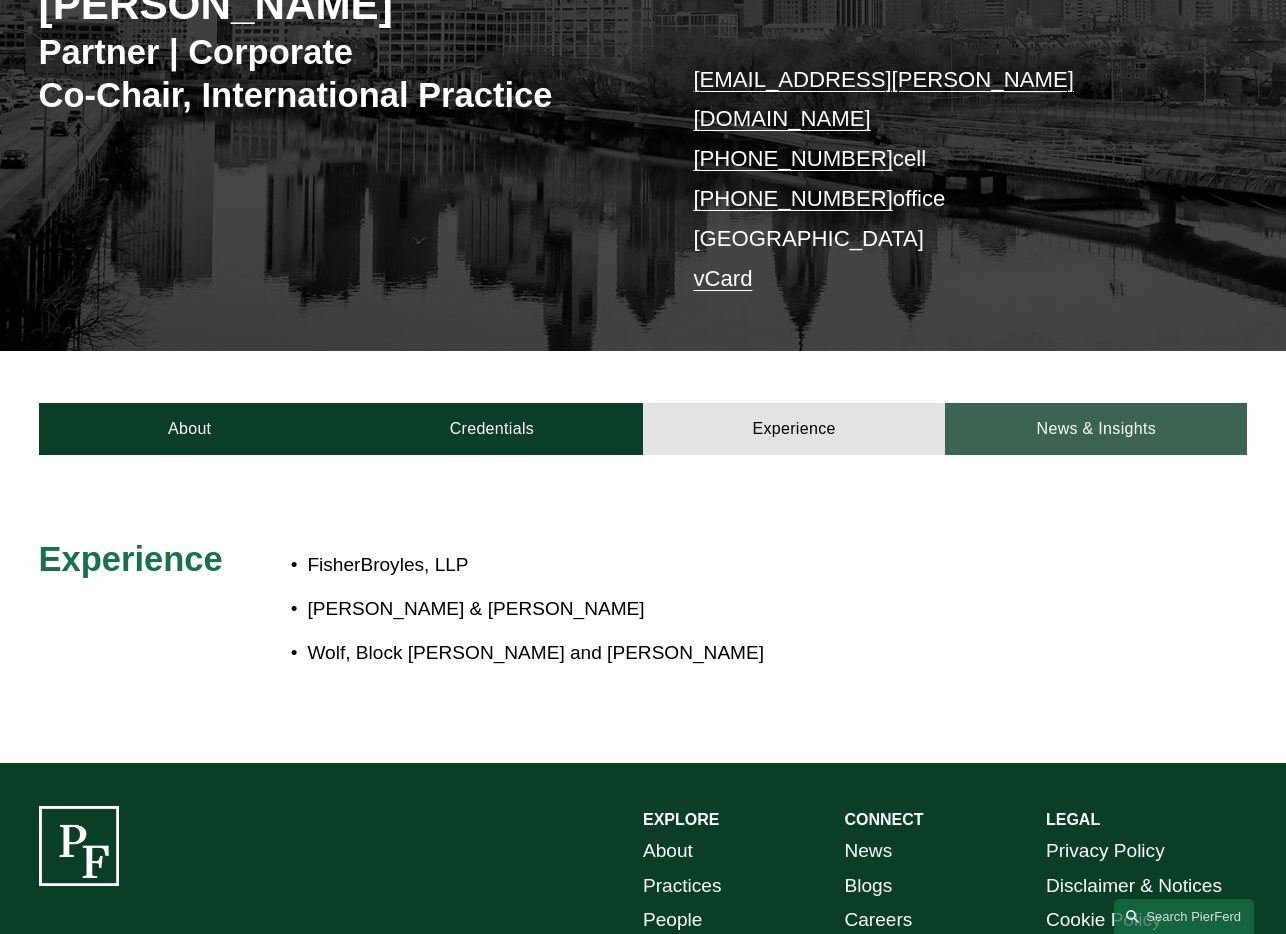 click on "News & Insights" at bounding box center [1096, 429] 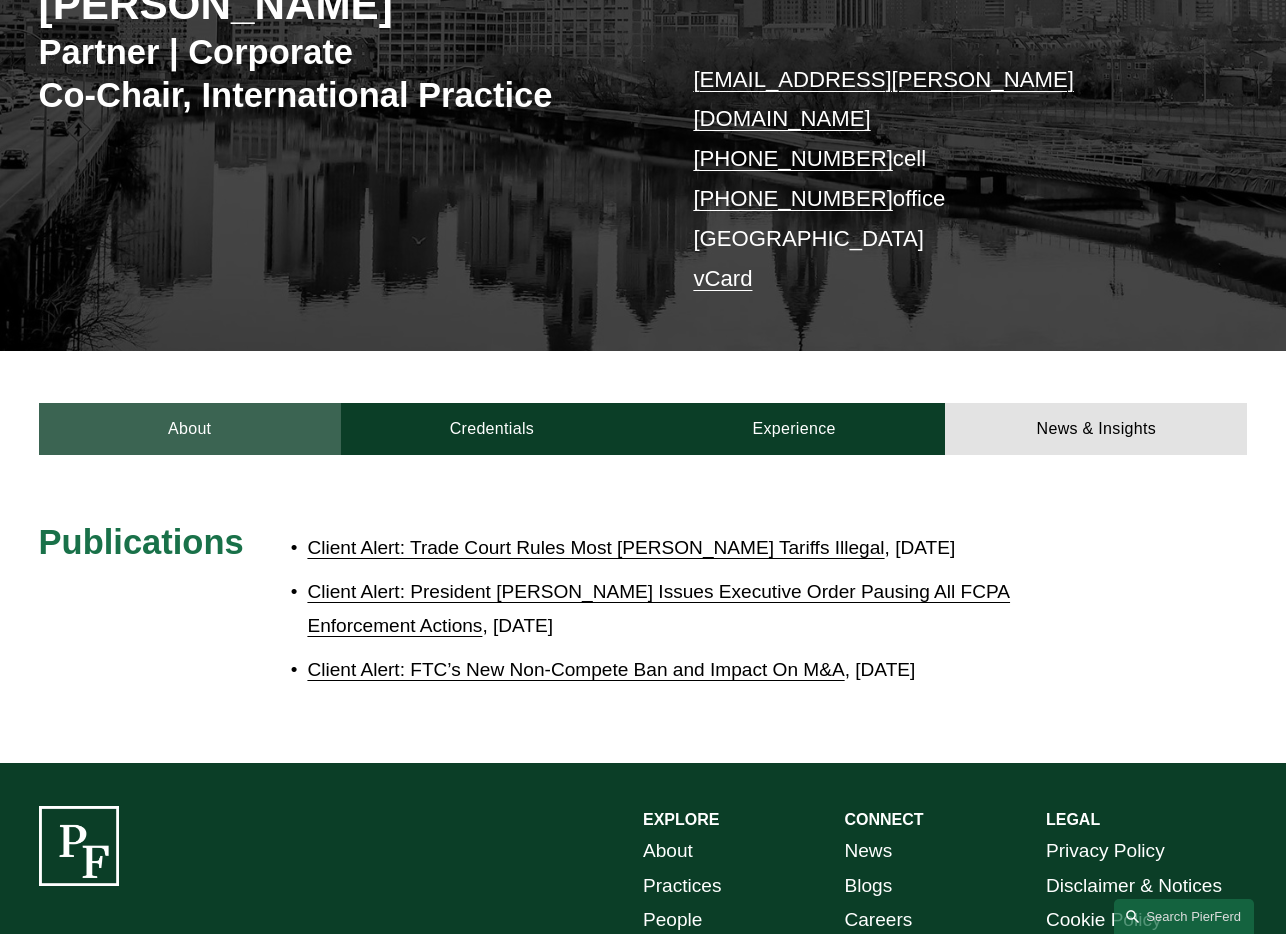 click on "About" at bounding box center [190, 429] 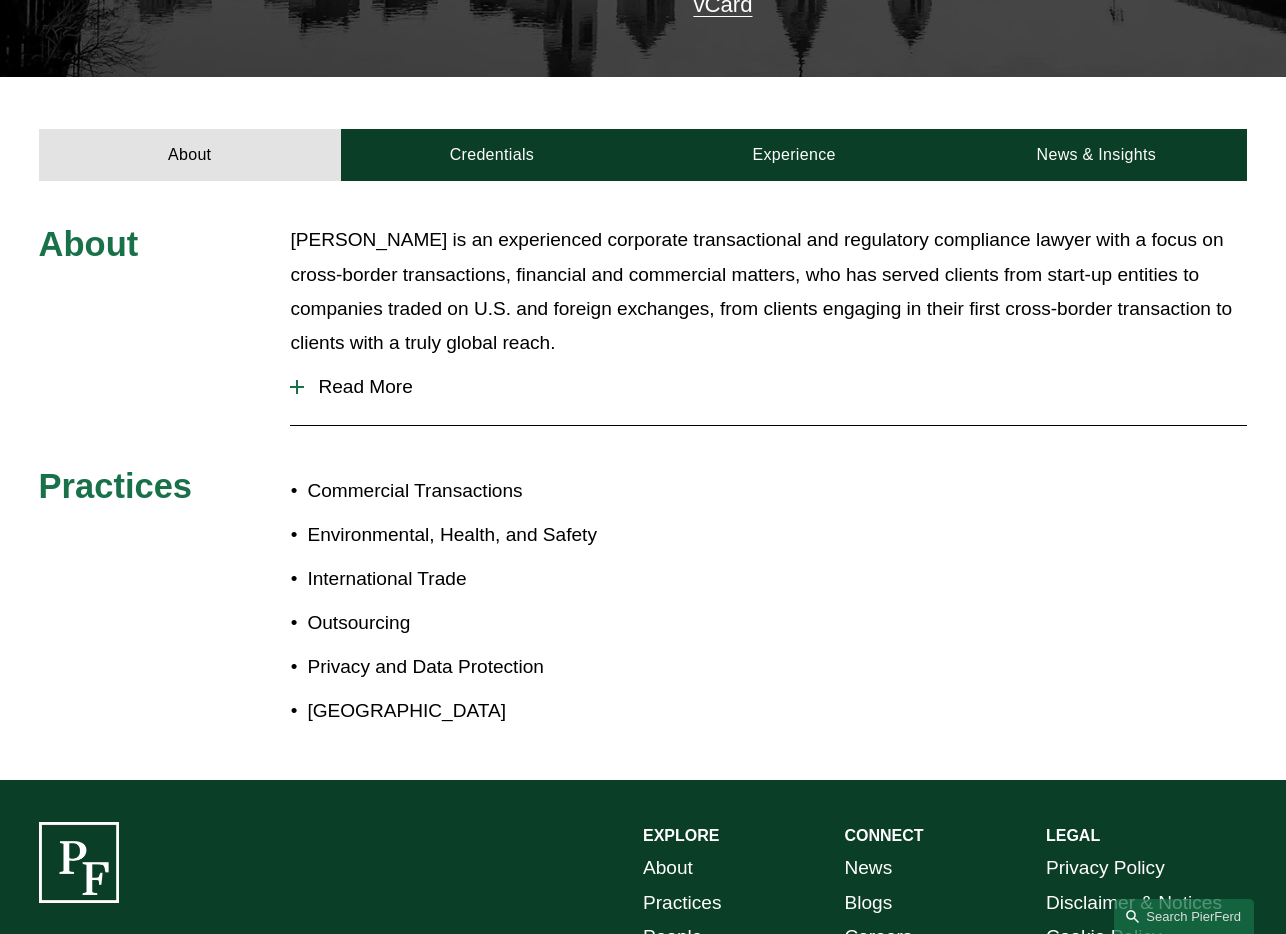 scroll, scrollTop: 612, scrollLeft: 0, axis: vertical 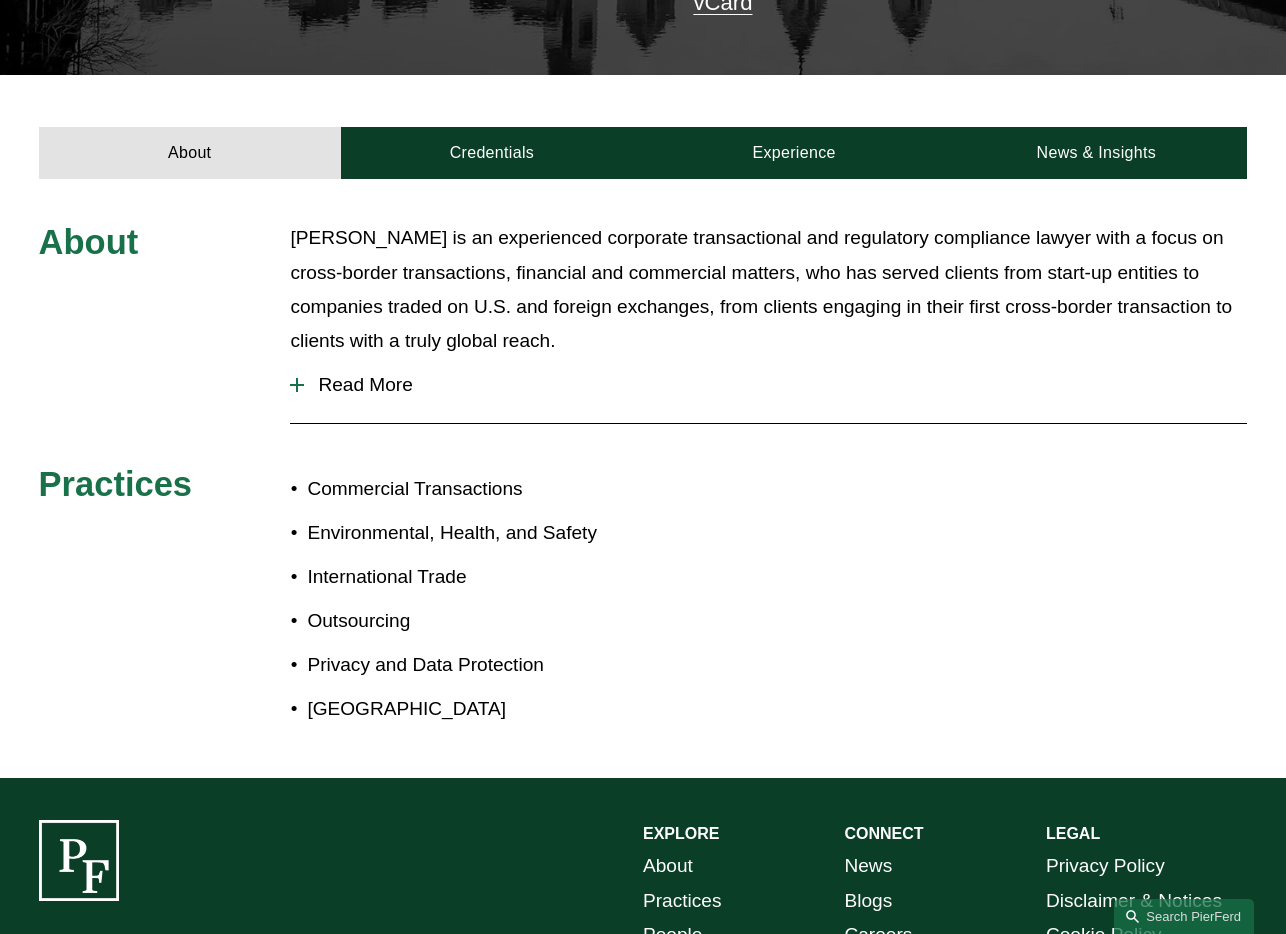 click on "Read More" at bounding box center [768, 385] 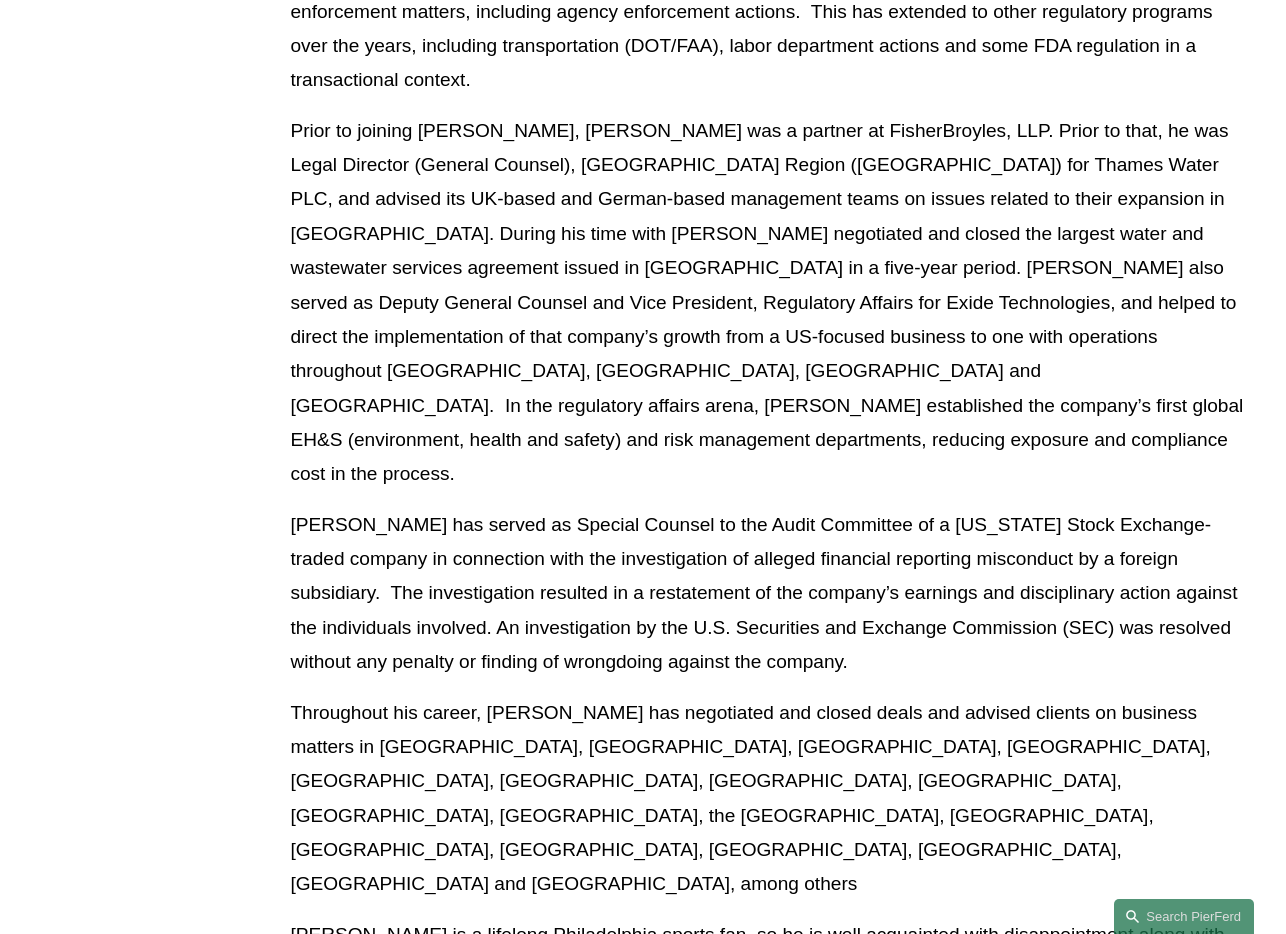 scroll, scrollTop: 1424, scrollLeft: 0, axis: vertical 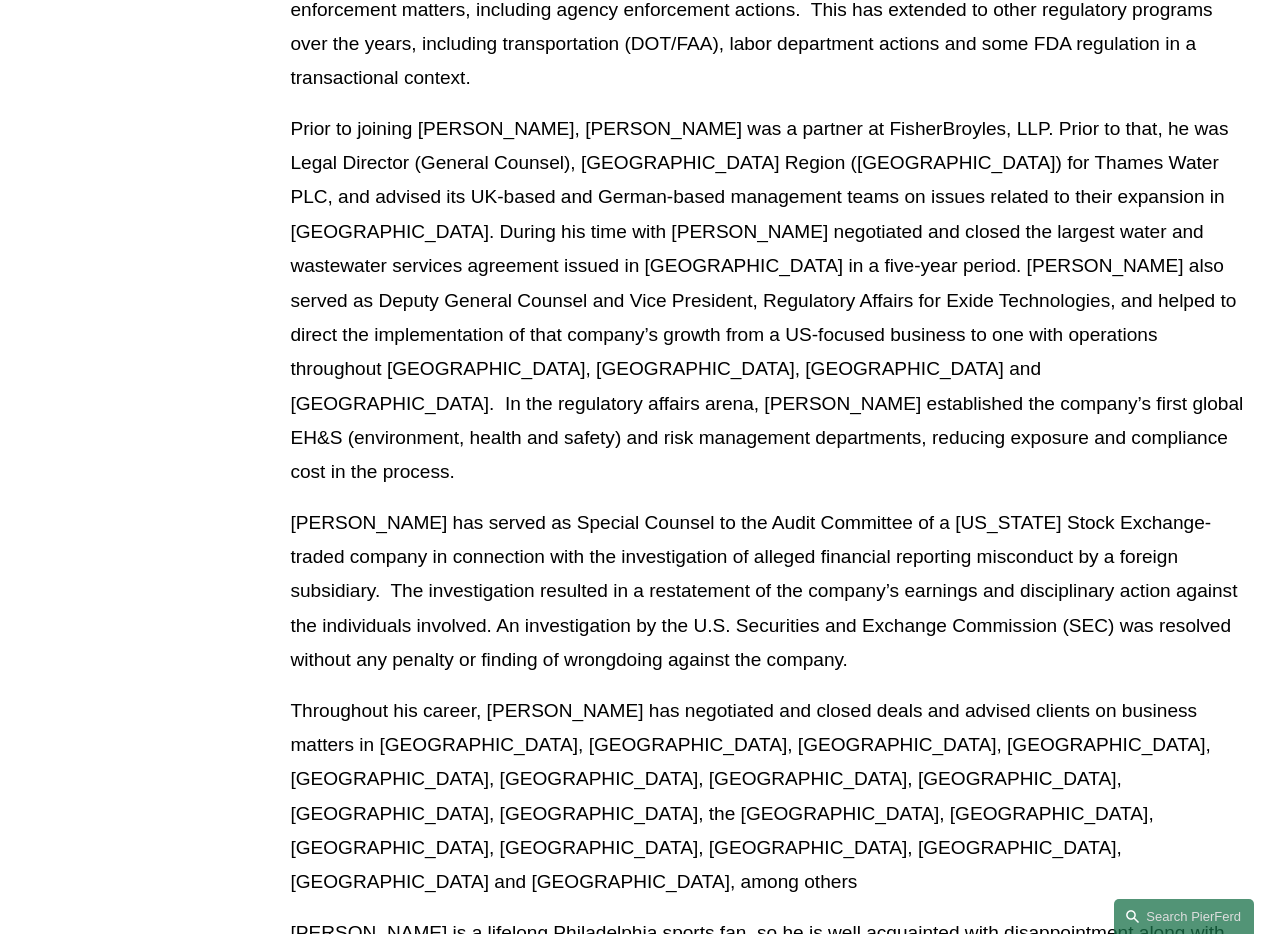 type 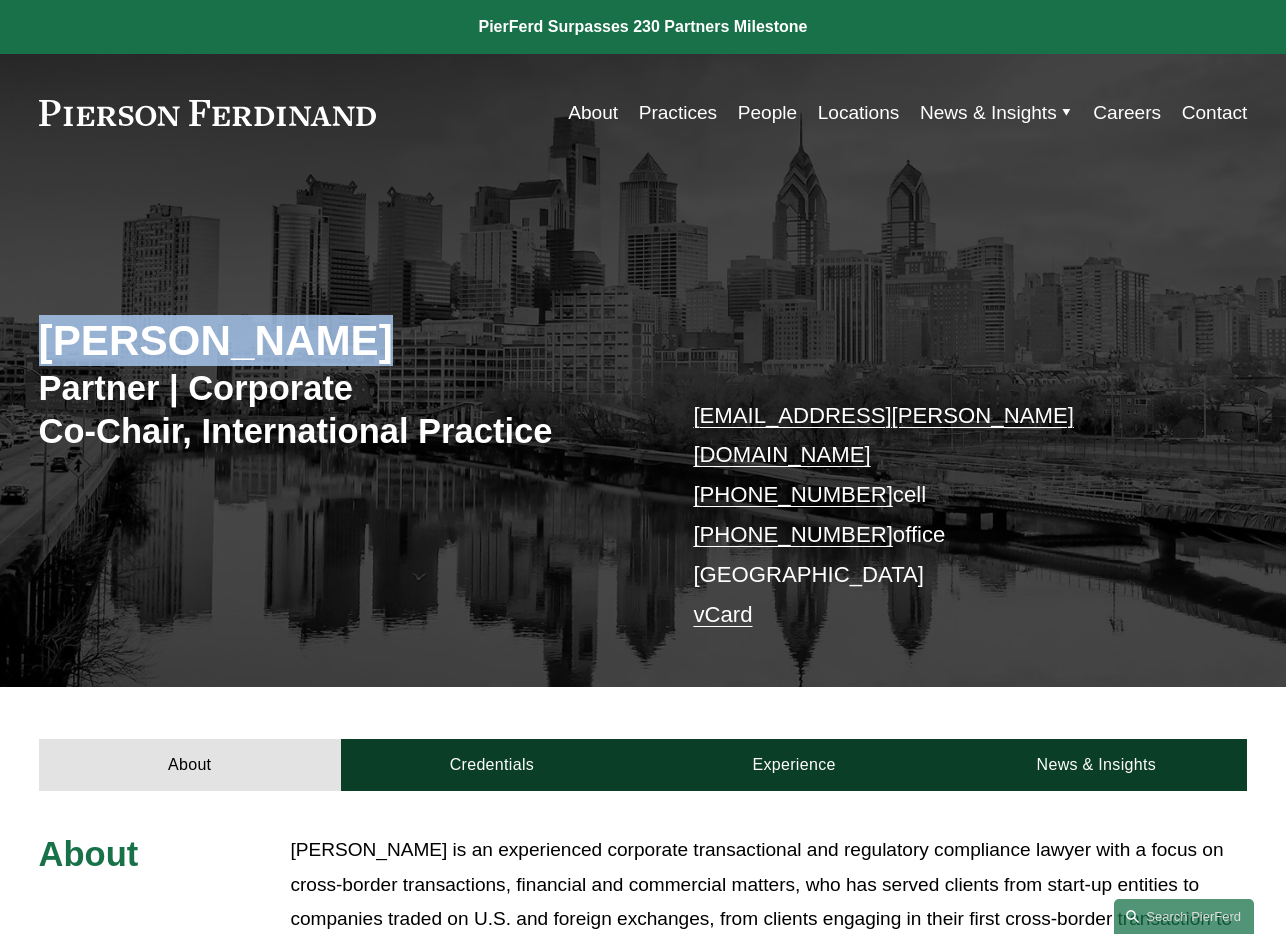 drag, startPoint x: 40, startPoint y: 348, endPoint x: 324, endPoint y: 342, distance: 284.0634 